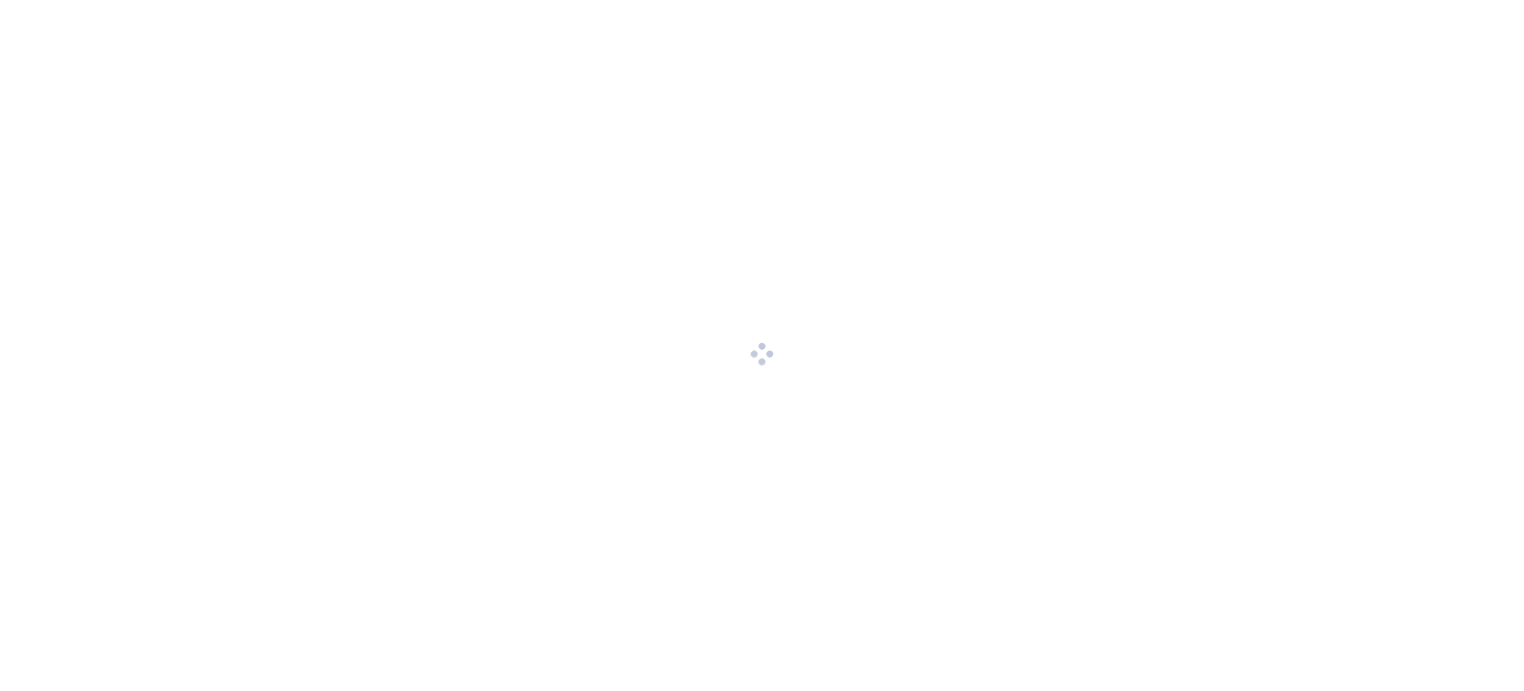 scroll, scrollTop: 0, scrollLeft: 0, axis: both 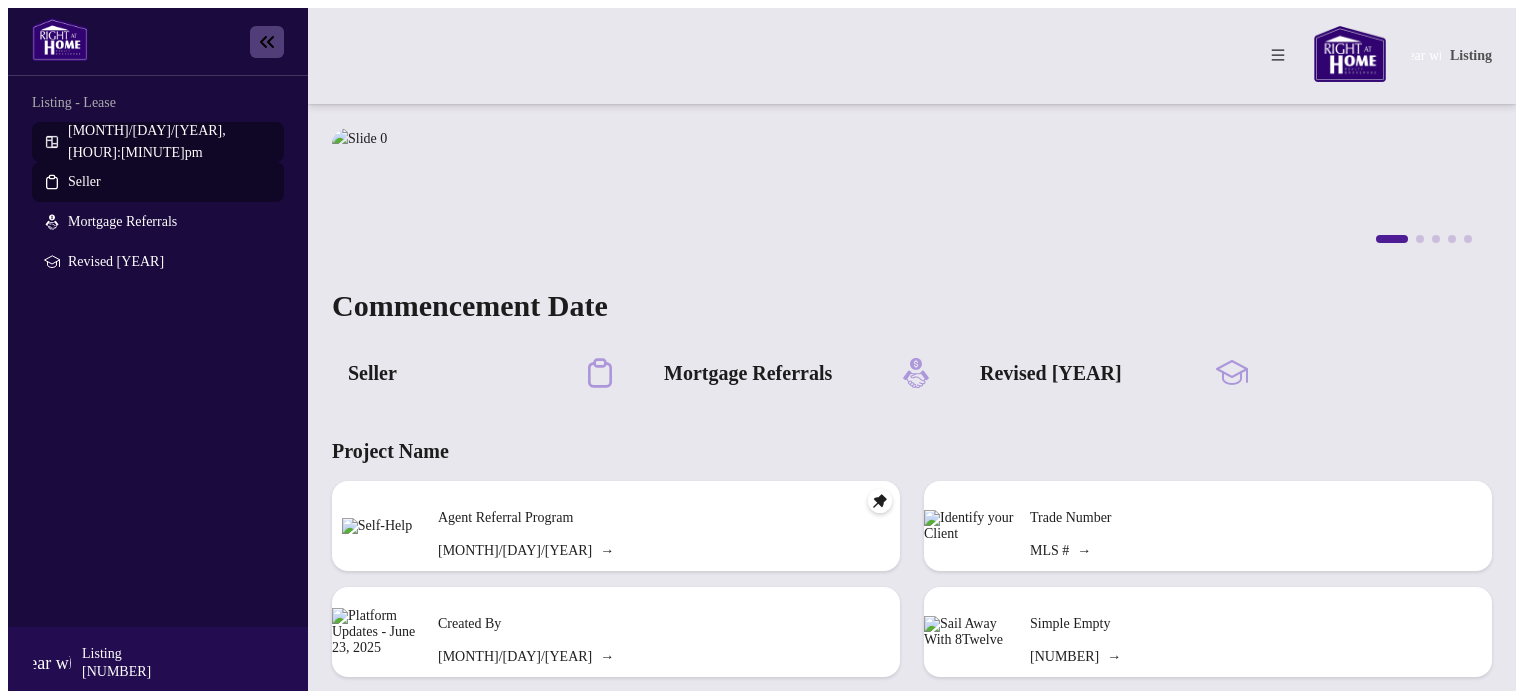 click on "Seller" at bounding box center [84, 181] 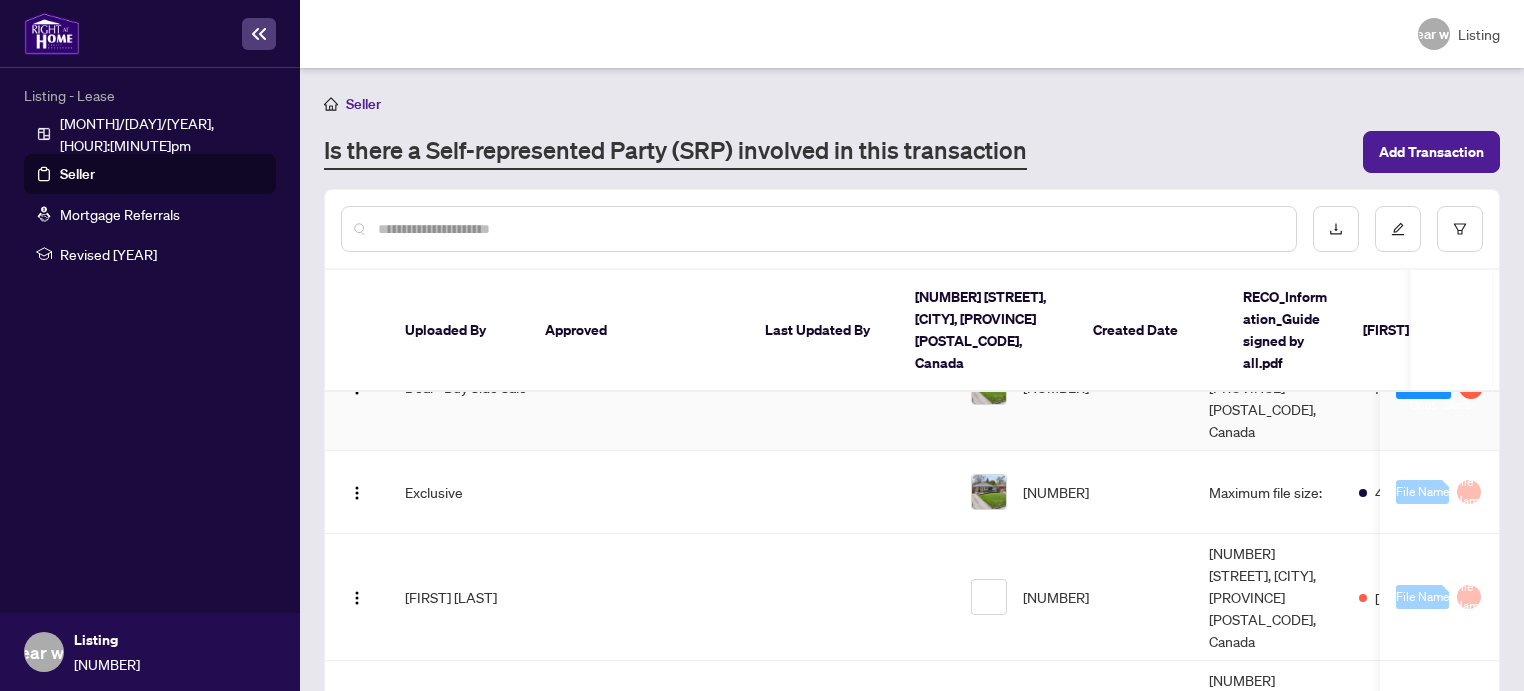 scroll, scrollTop: 0, scrollLeft: 0, axis: both 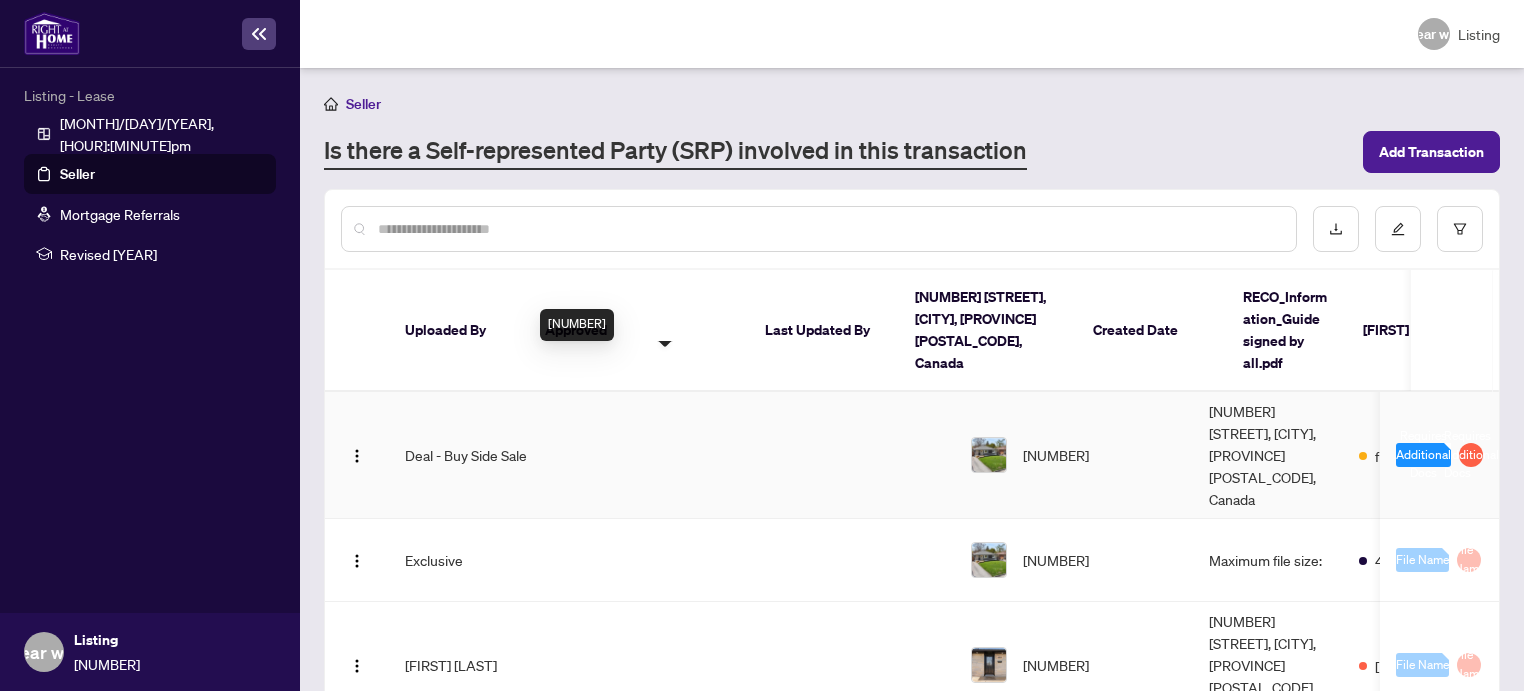 click on "[NUMBER]" at bounding box center (1056, 455) 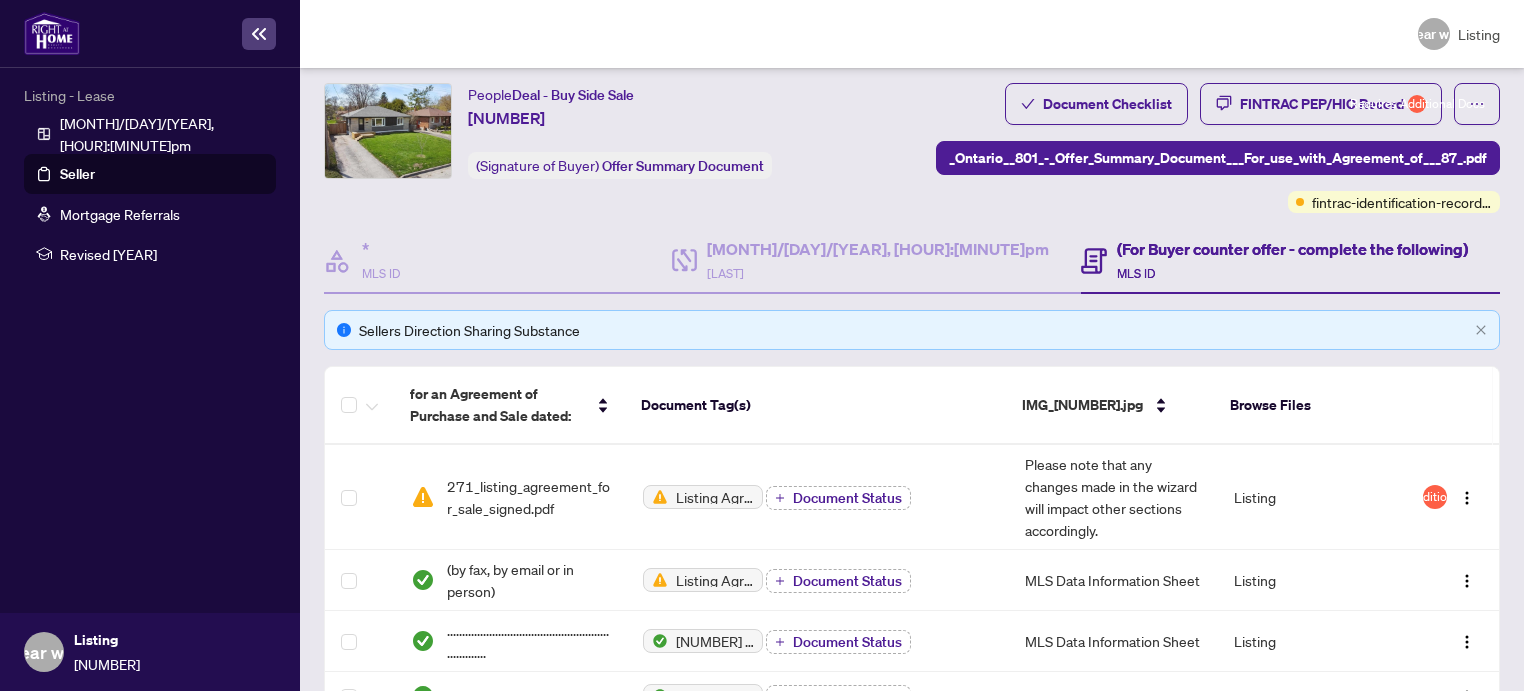 scroll, scrollTop: 0, scrollLeft: 0, axis: both 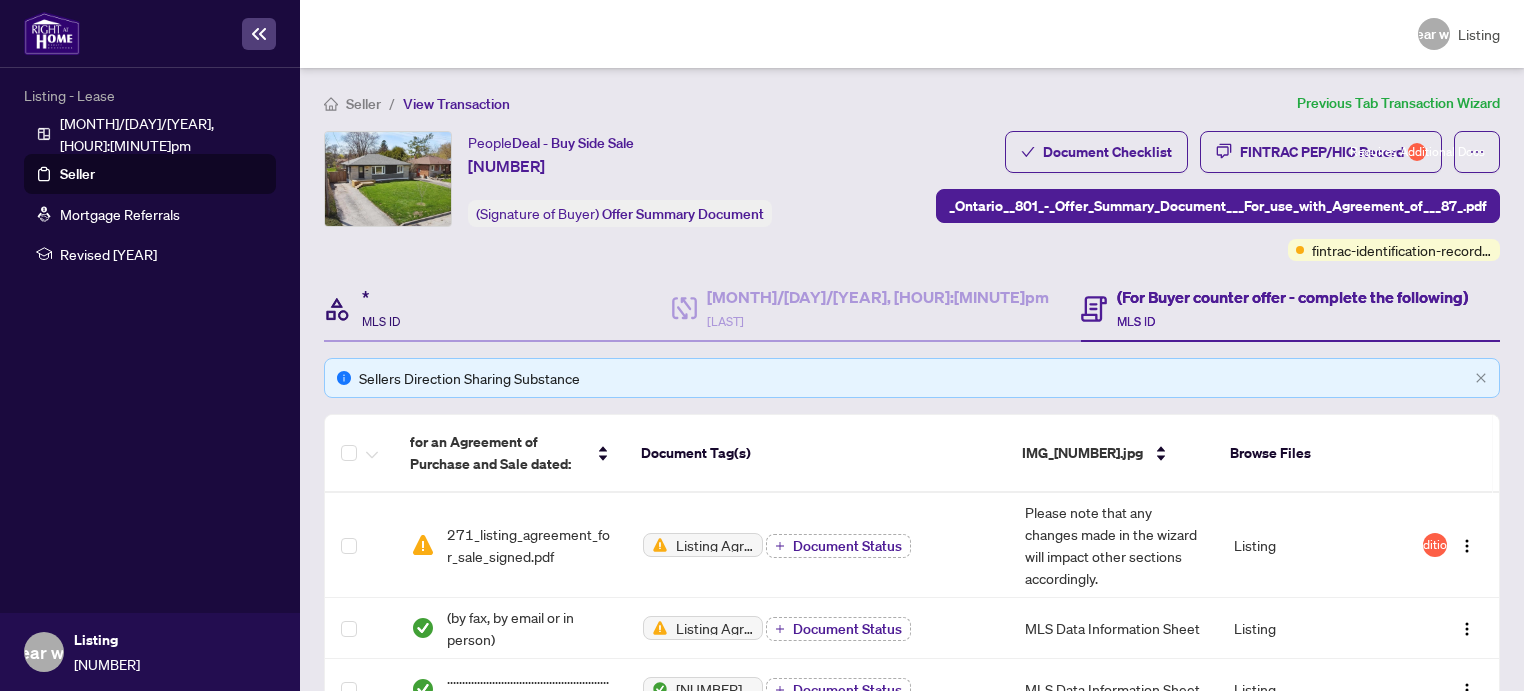 click on "*" at bounding box center (381, 297) 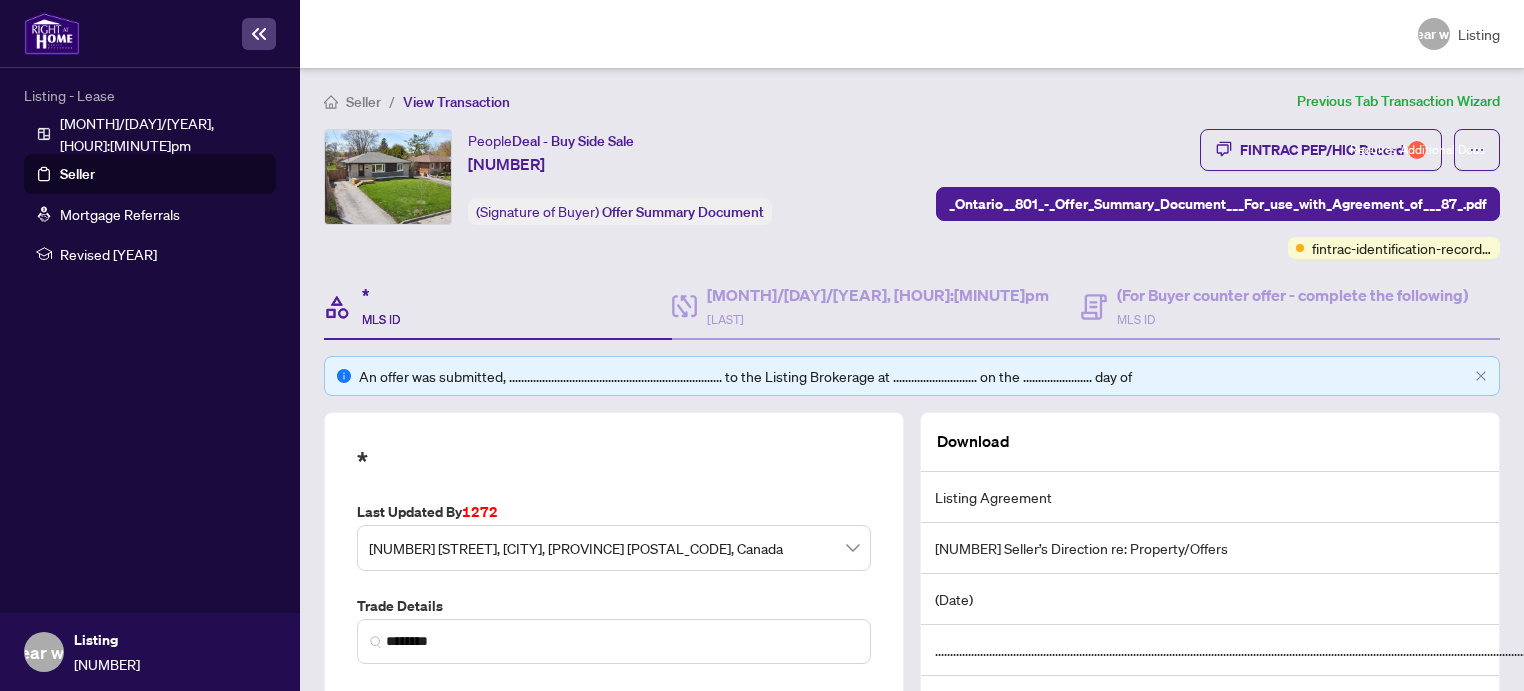 scroll, scrollTop: 1, scrollLeft: 0, axis: vertical 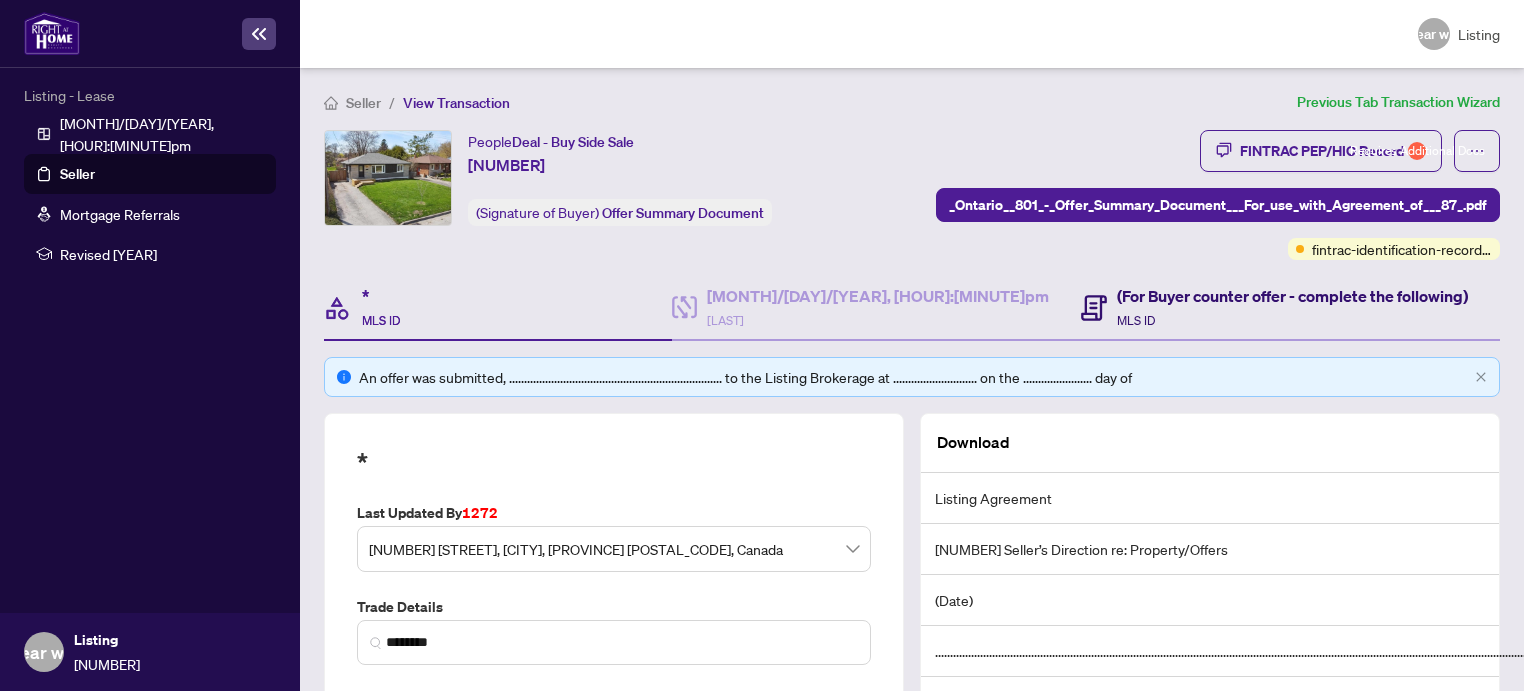 click on "(For Buyer counter offer - complete the following)" at bounding box center (1292, 296) 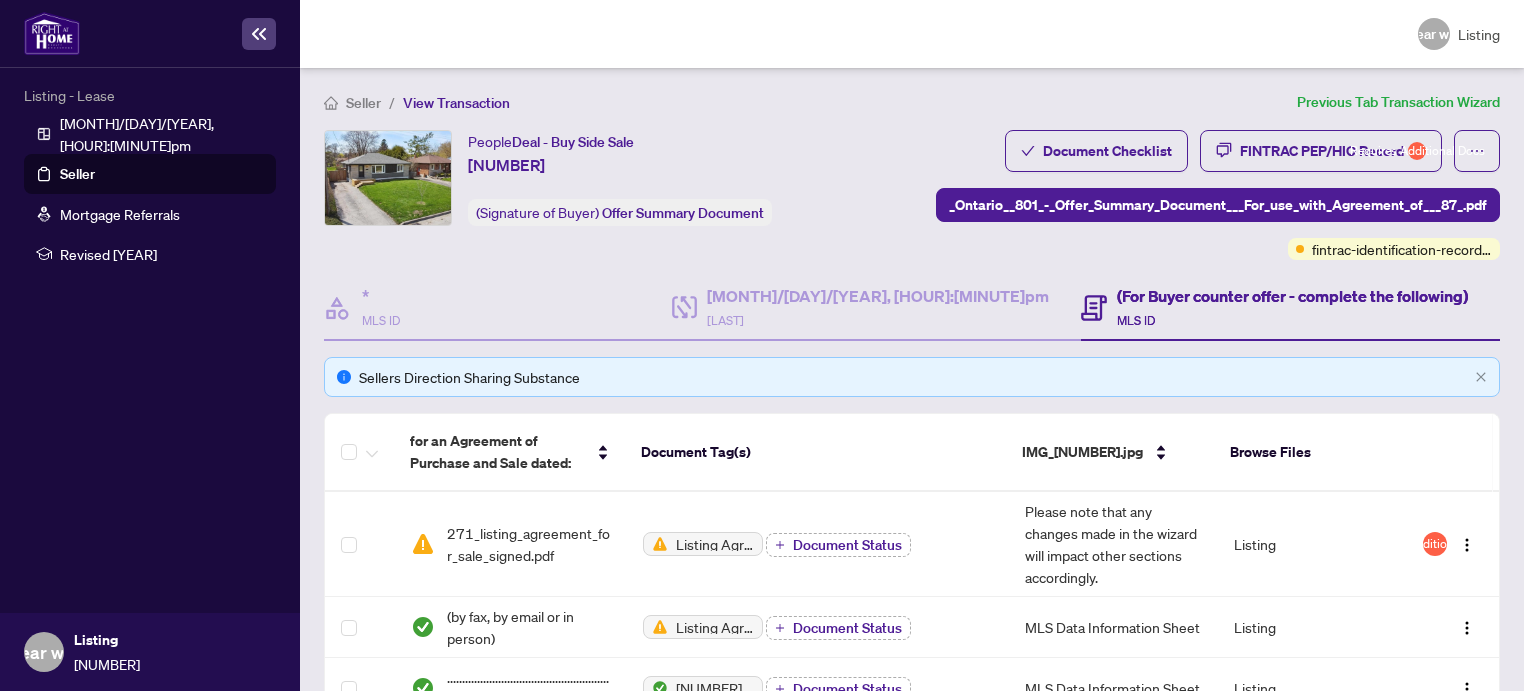scroll, scrollTop: 0, scrollLeft: 0, axis: both 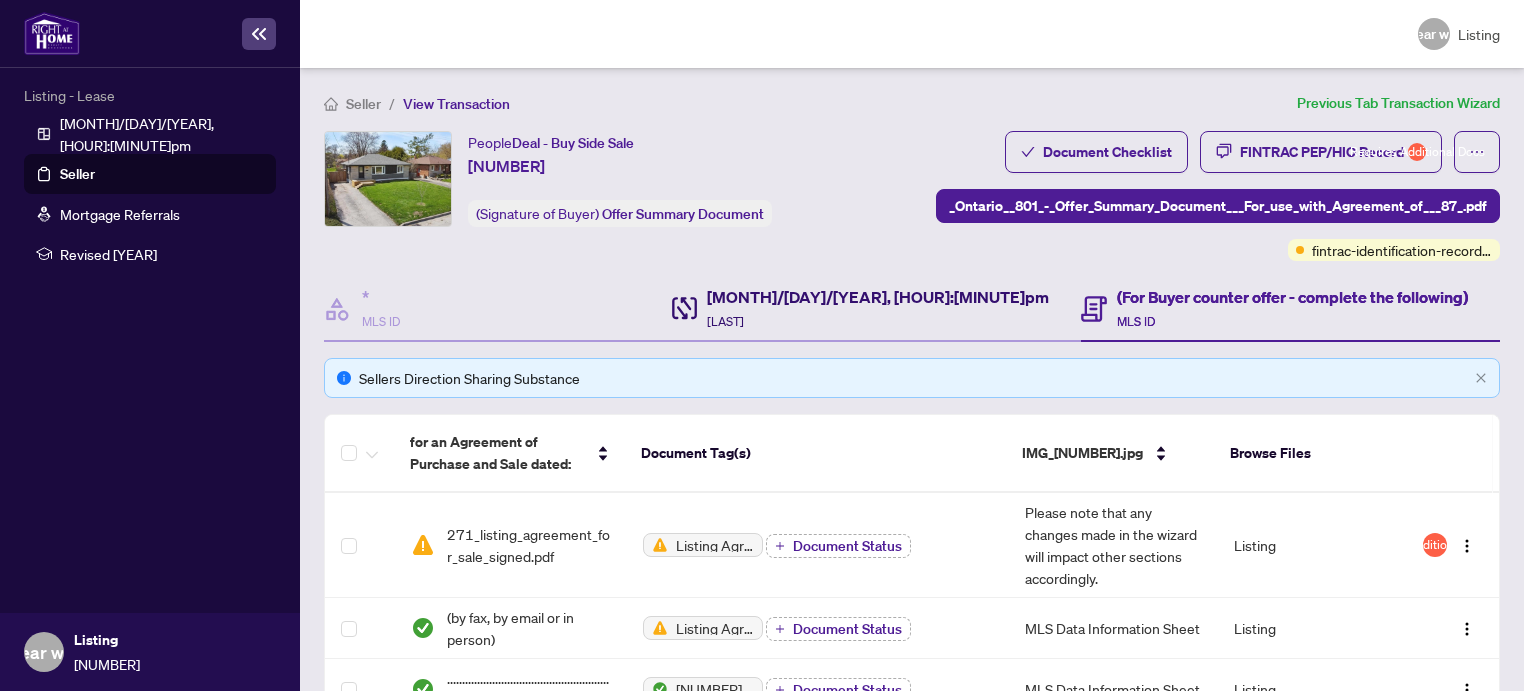 click on "[MONTH]/[DAY]/[YEAR], [HOUR]:[MINUTE]pm" at bounding box center [878, 297] 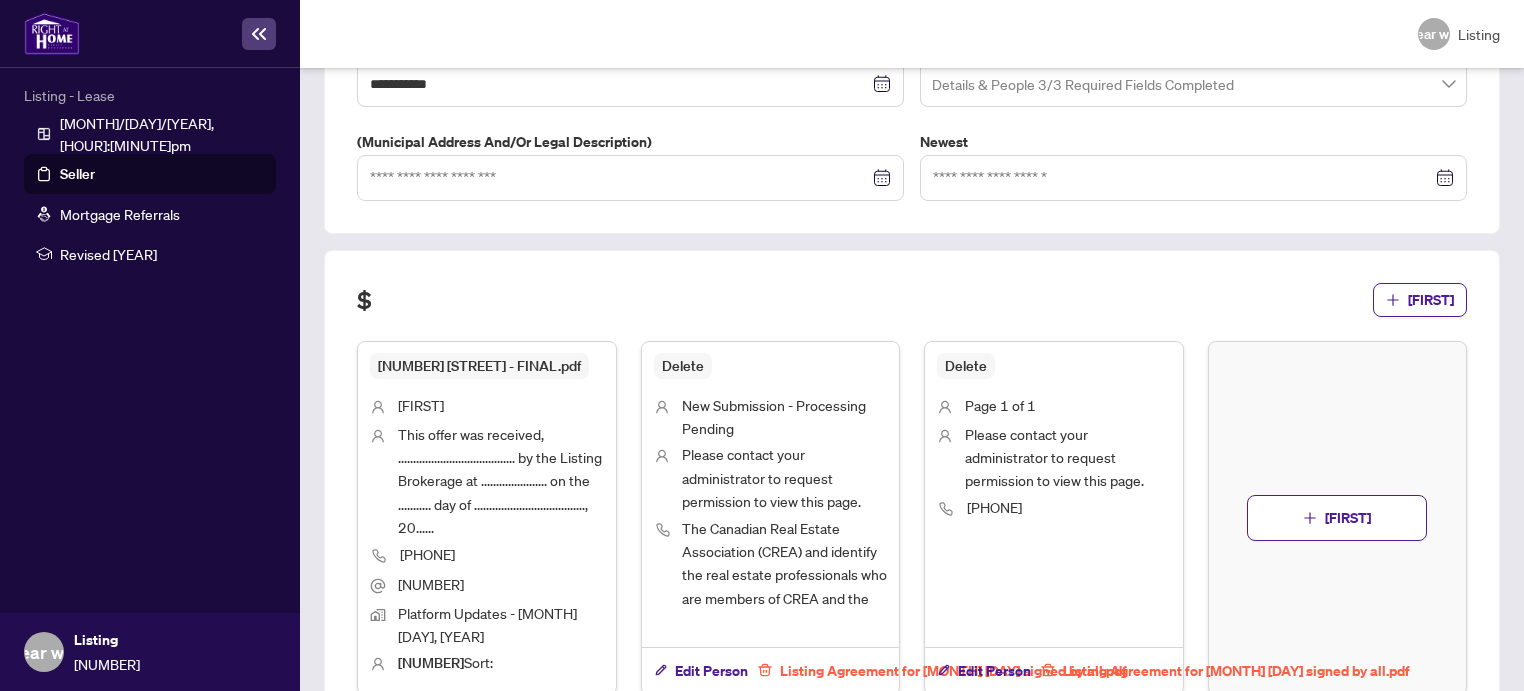 scroll, scrollTop: 0, scrollLeft: 0, axis: both 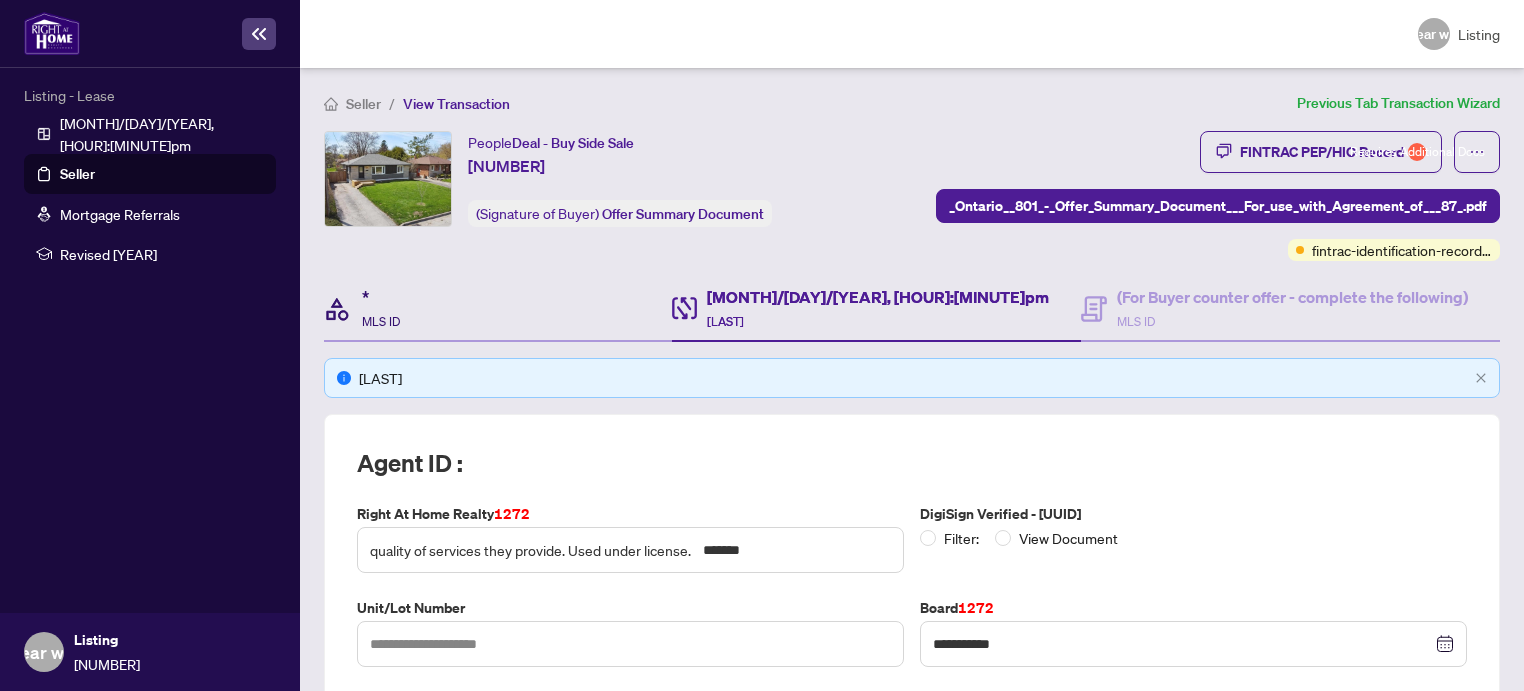 click on "*" at bounding box center [381, 297] 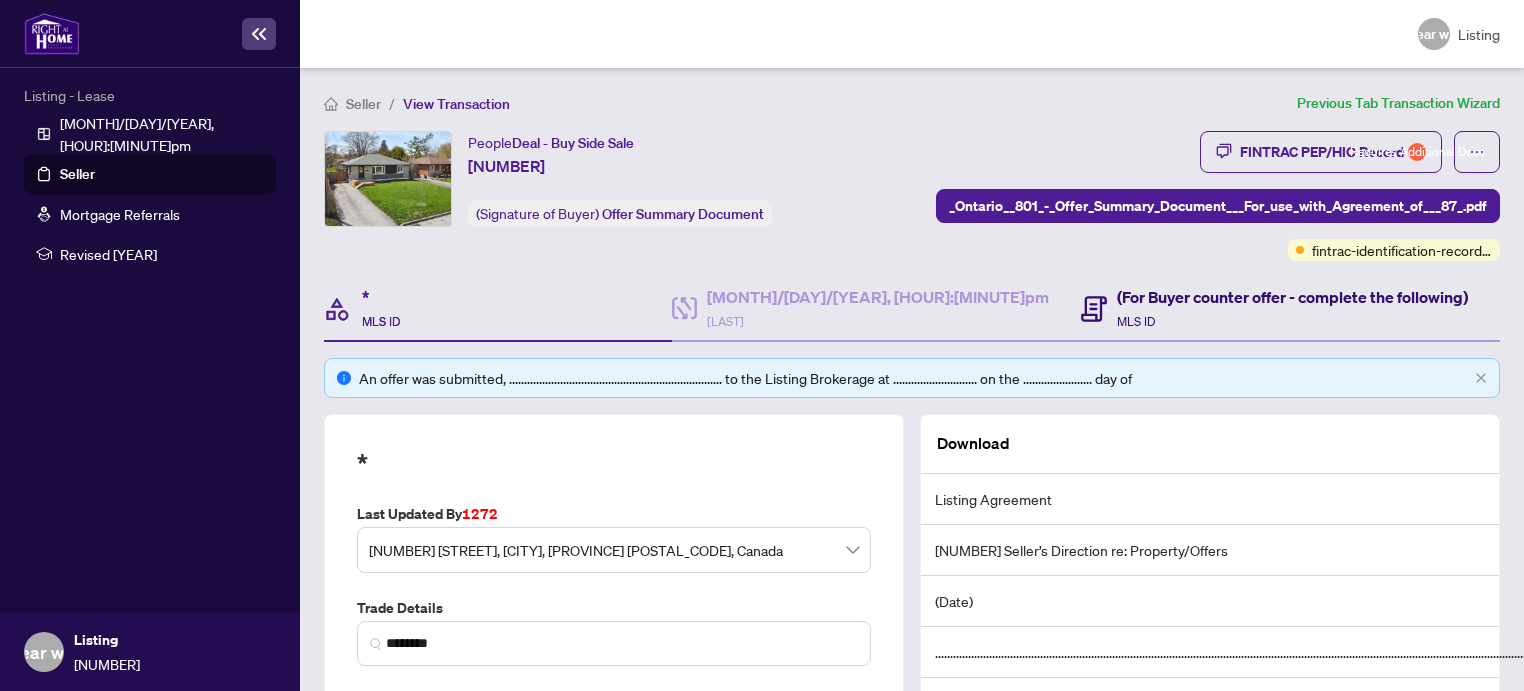 click on "(For Buyer counter offer - complete the following)" at bounding box center [1292, 297] 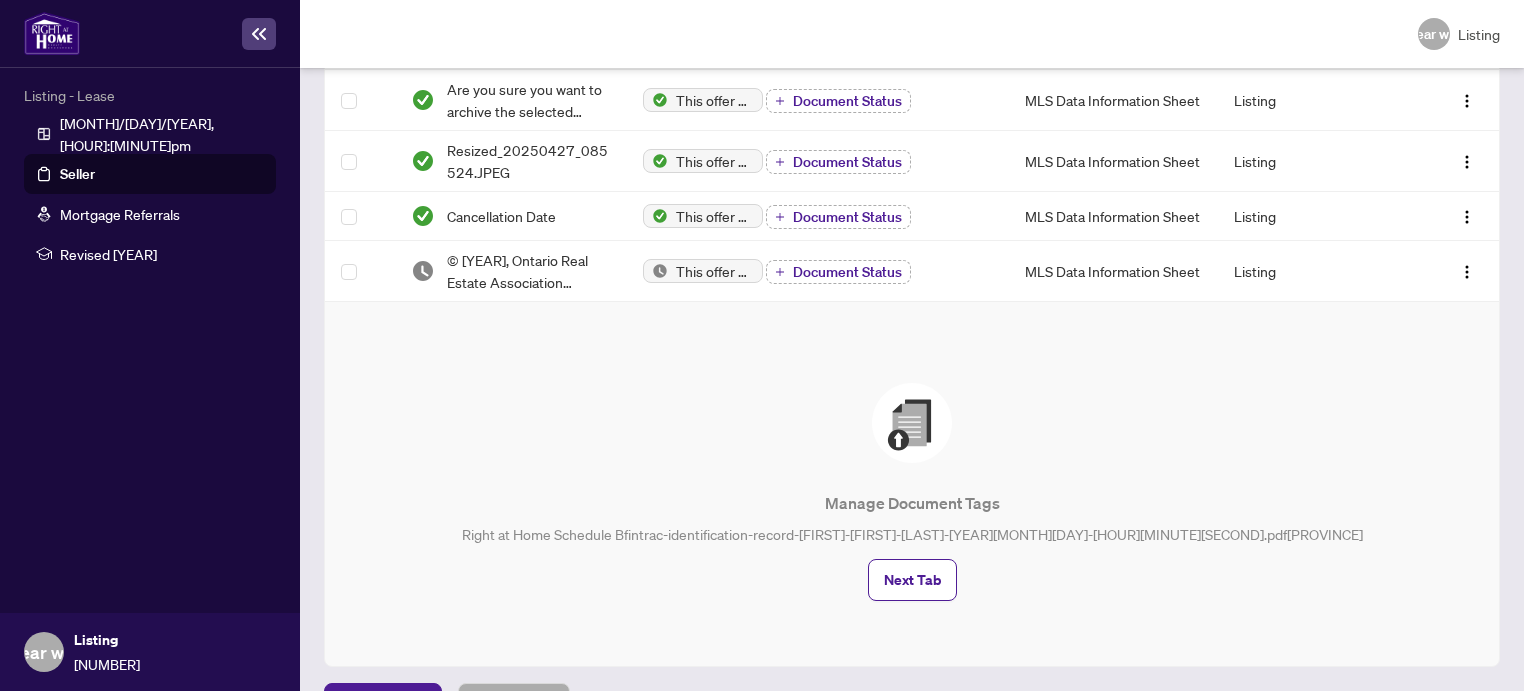 scroll, scrollTop: 698, scrollLeft: 0, axis: vertical 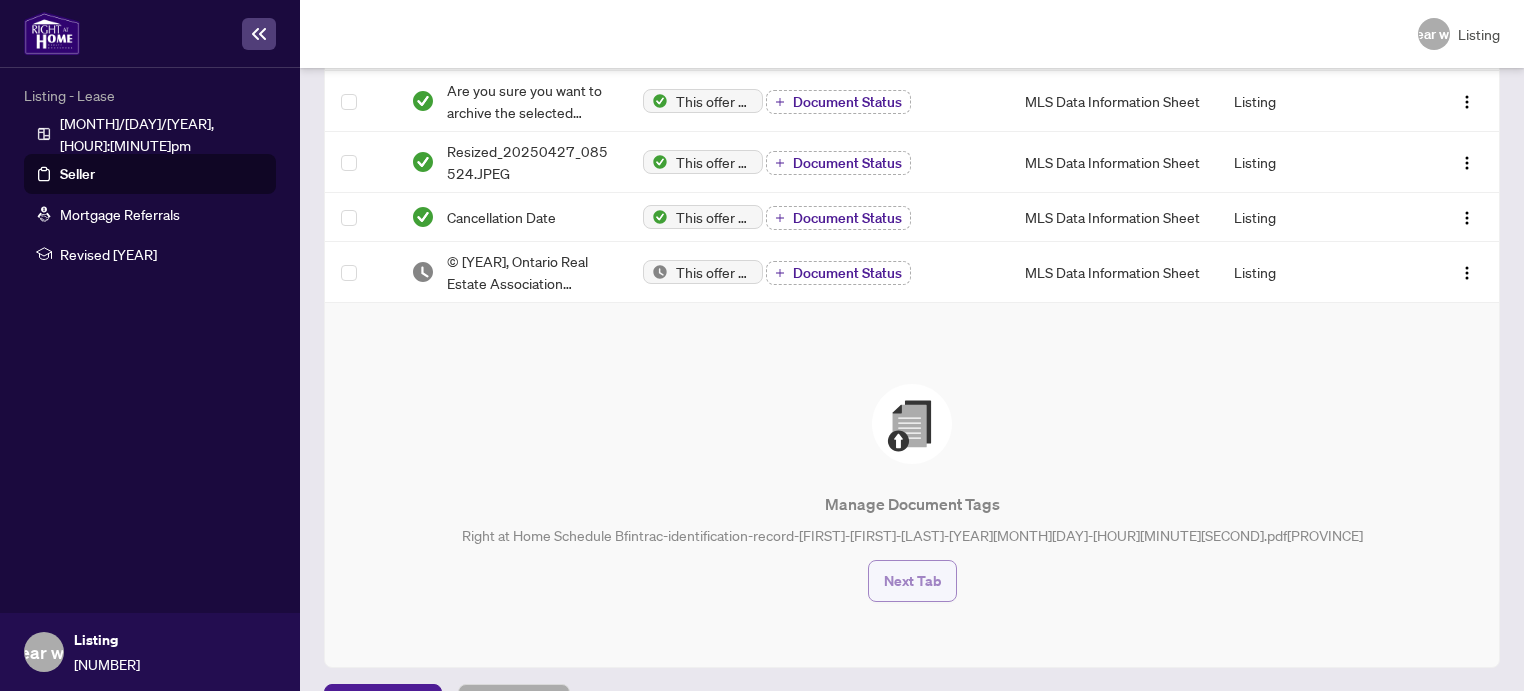 click on "Next Tab" at bounding box center [912, 581] 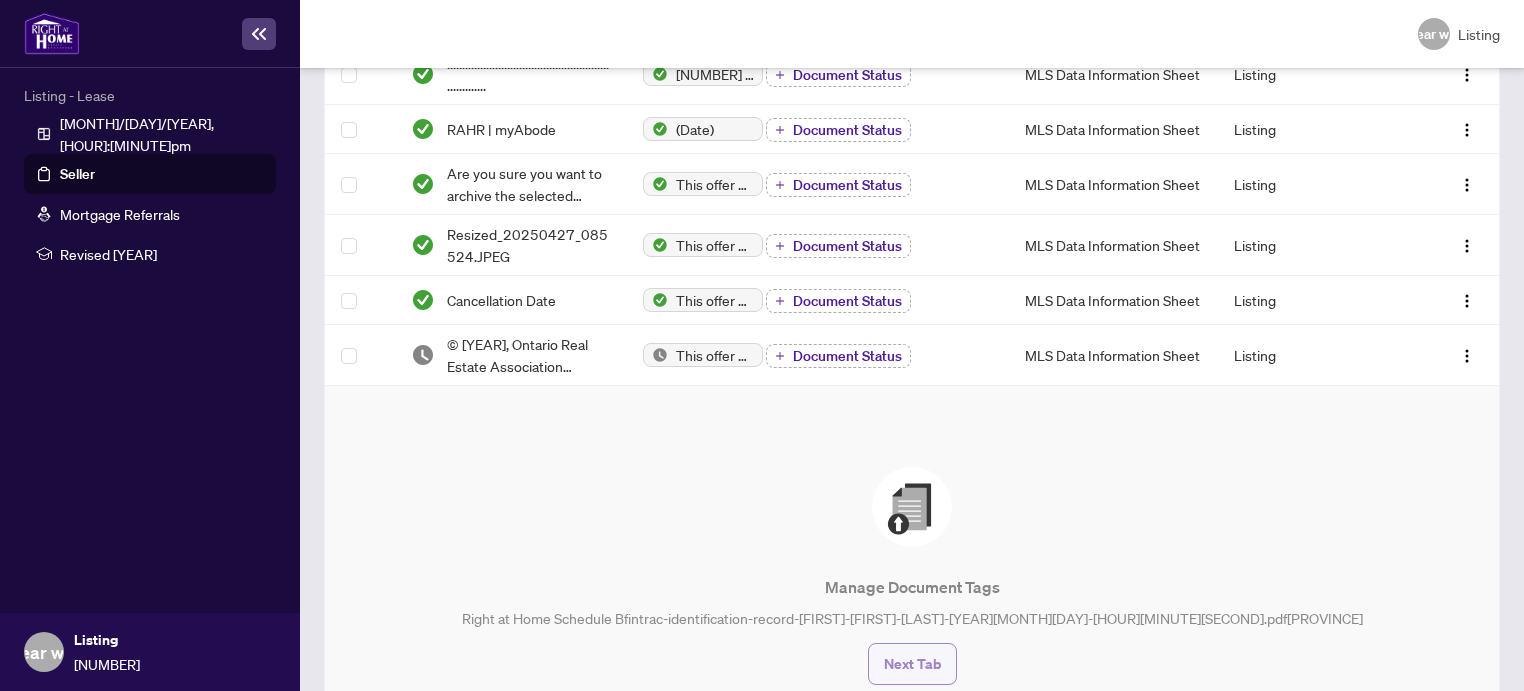 click on "Next Tab" at bounding box center [912, 664] 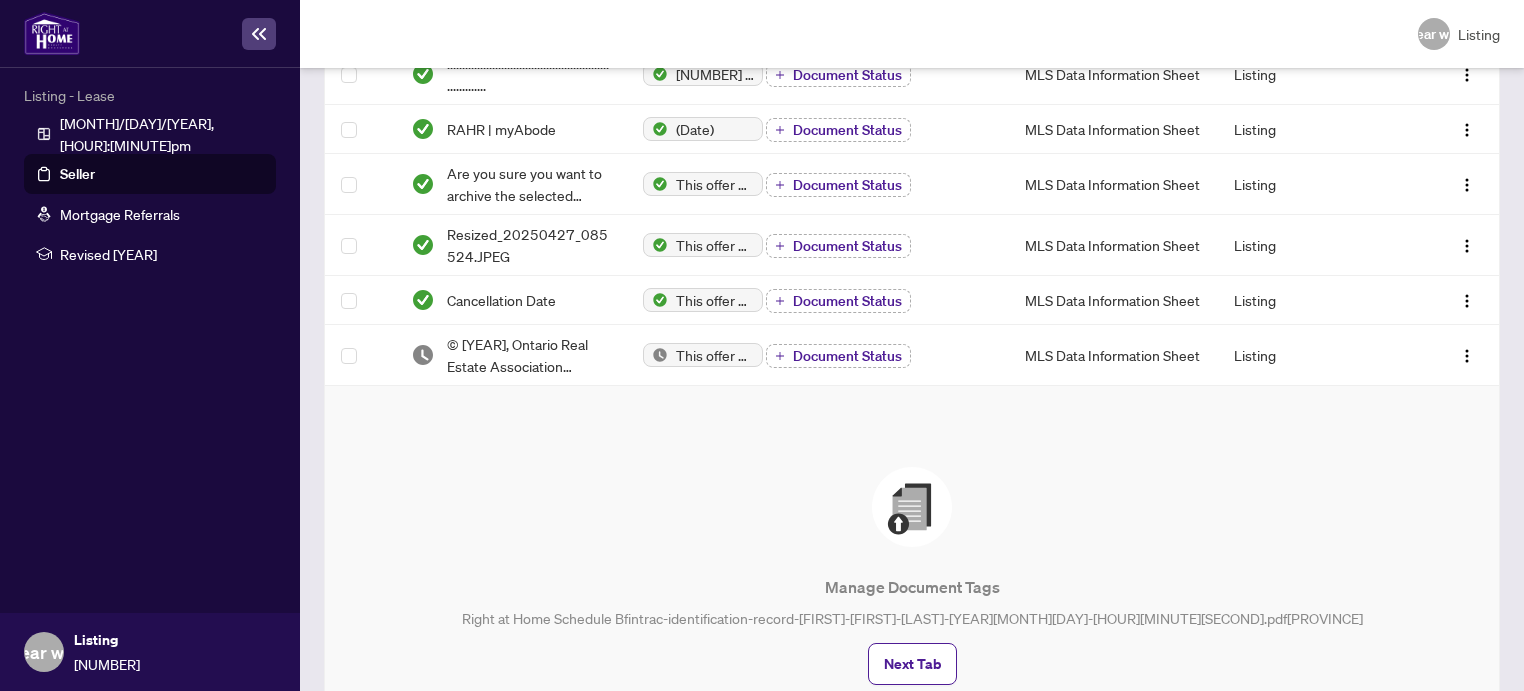 scroll, scrollTop: 0, scrollLeft: 0, axis: both 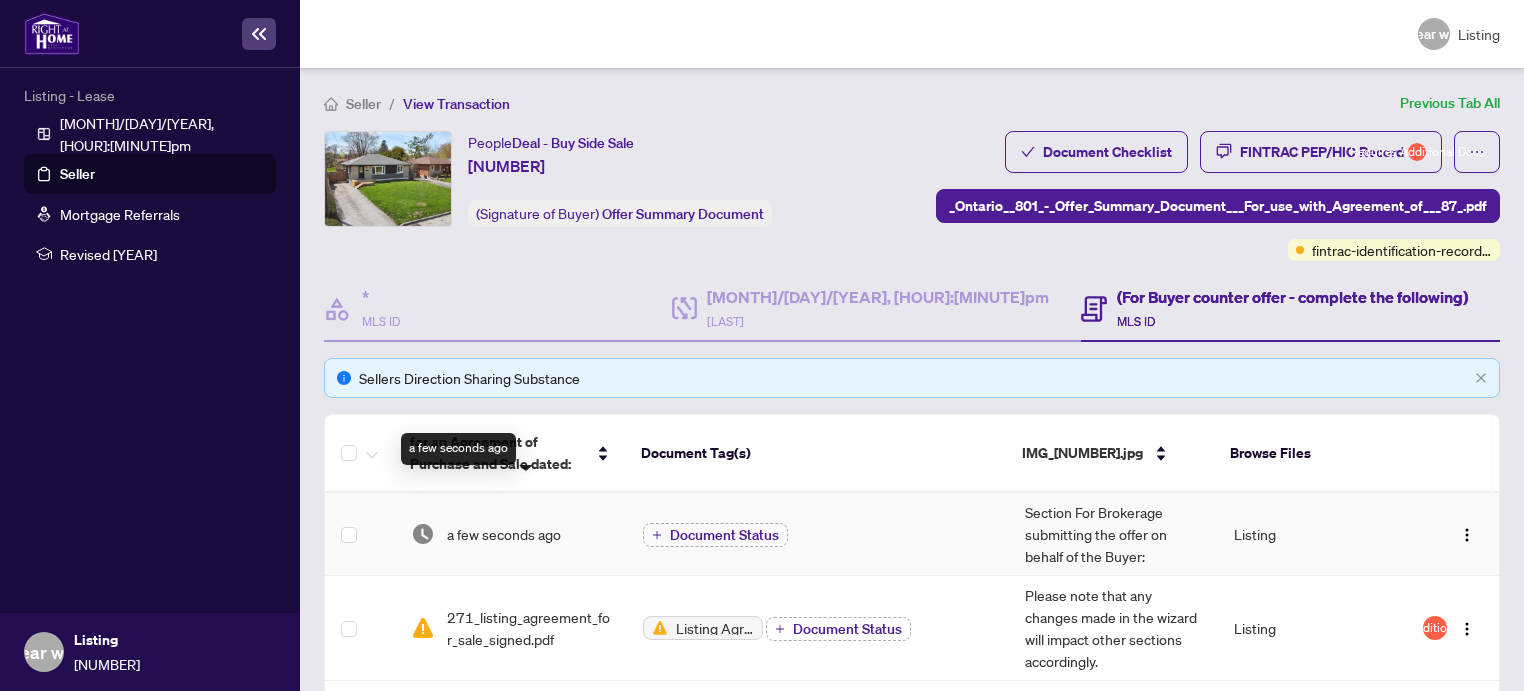 click on "a few seconds ago" at bounding box center (504, 534) 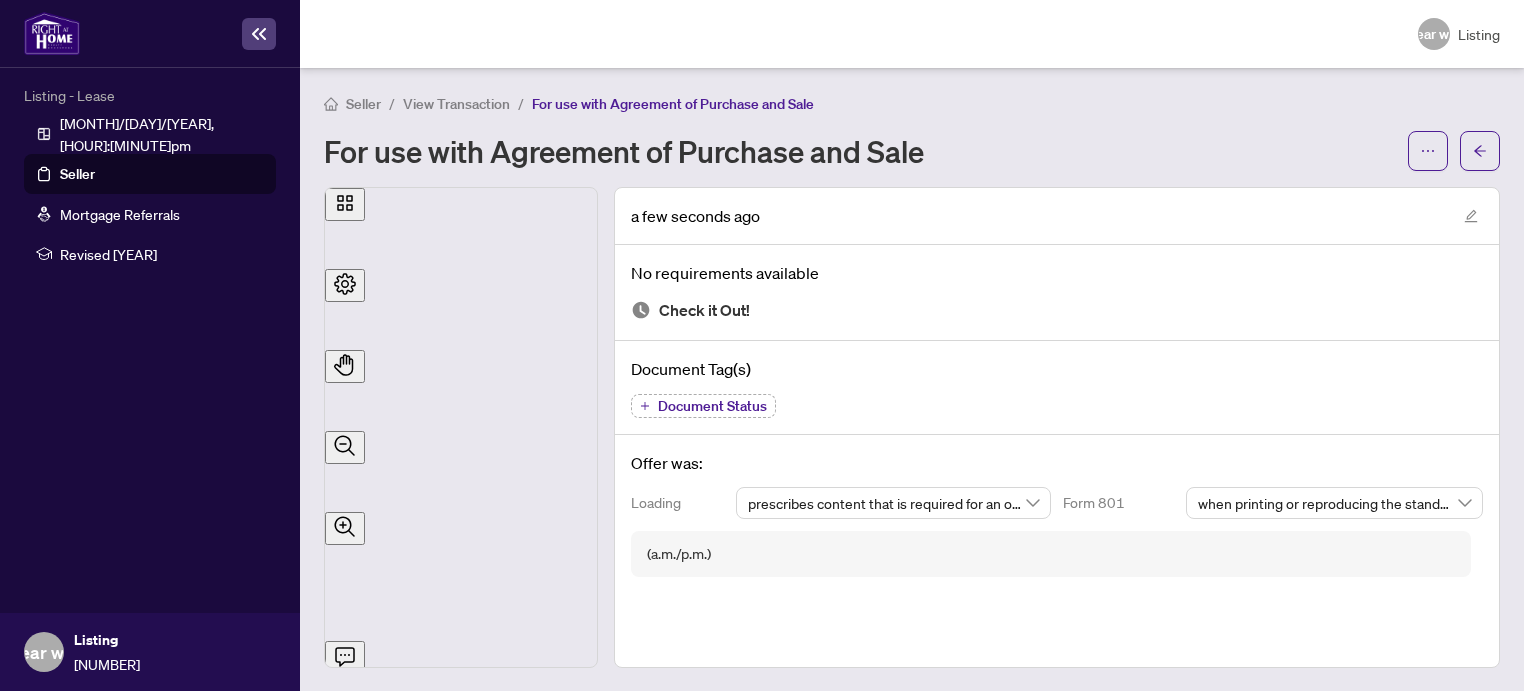 scroll, scrollTop: 597, scrollLeft: 0, axis: vertical 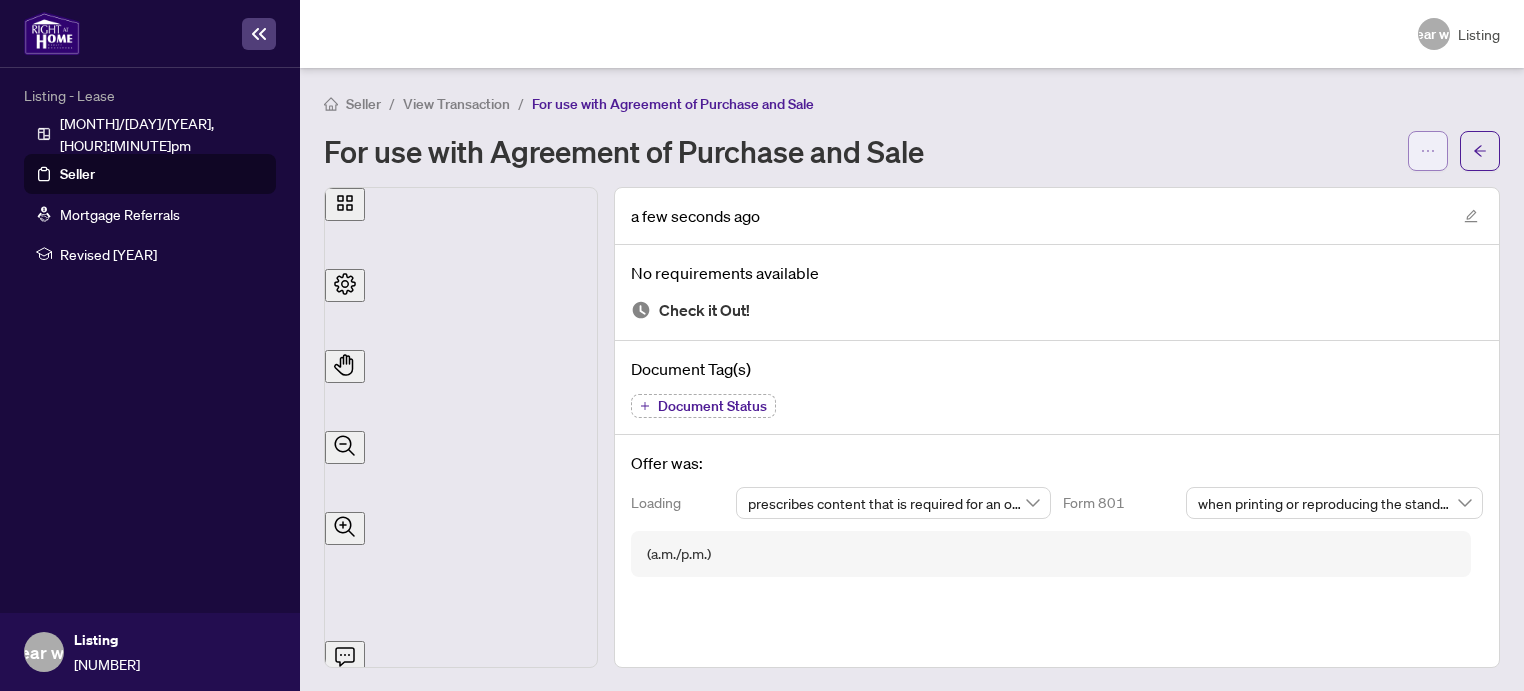 click at bounding box center (1428, 151) 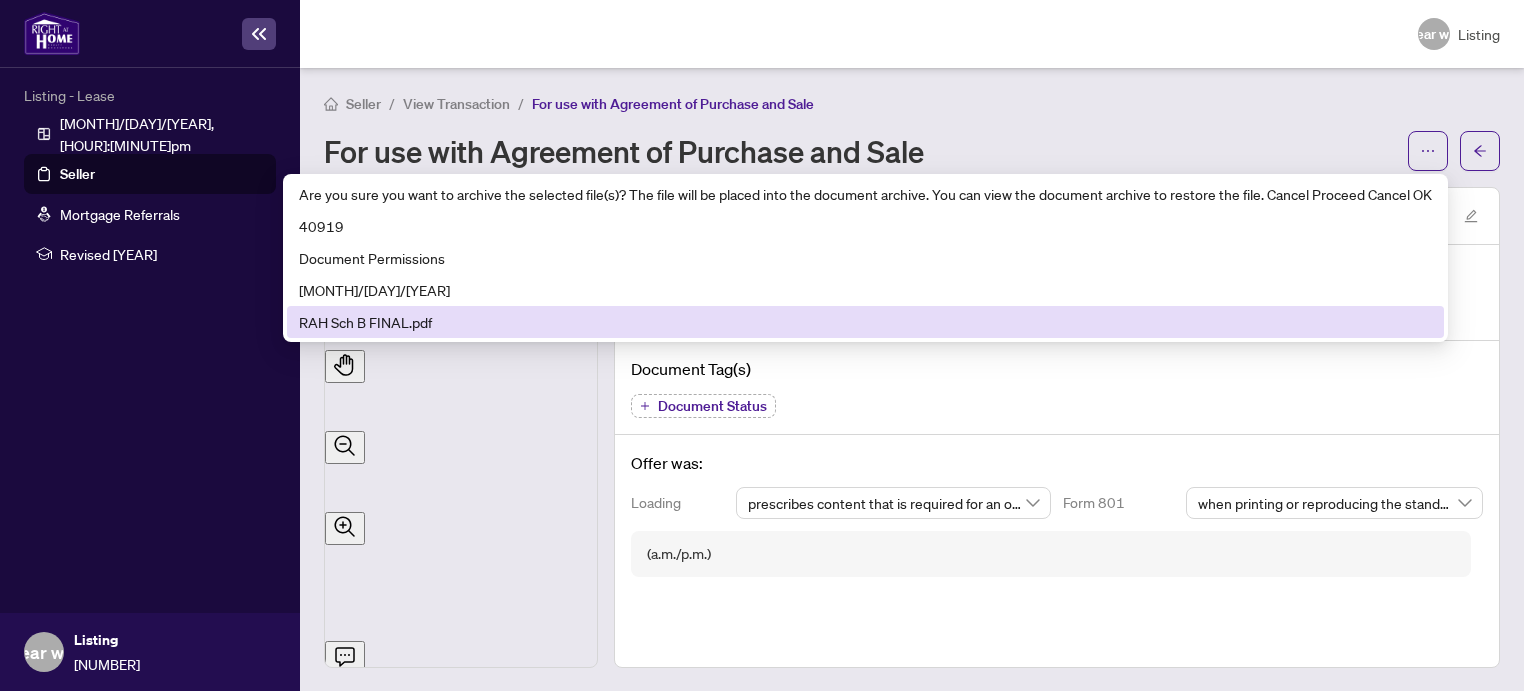 click on "RAH Sch B FINAL.pdf" at bounding box center (865, 322) 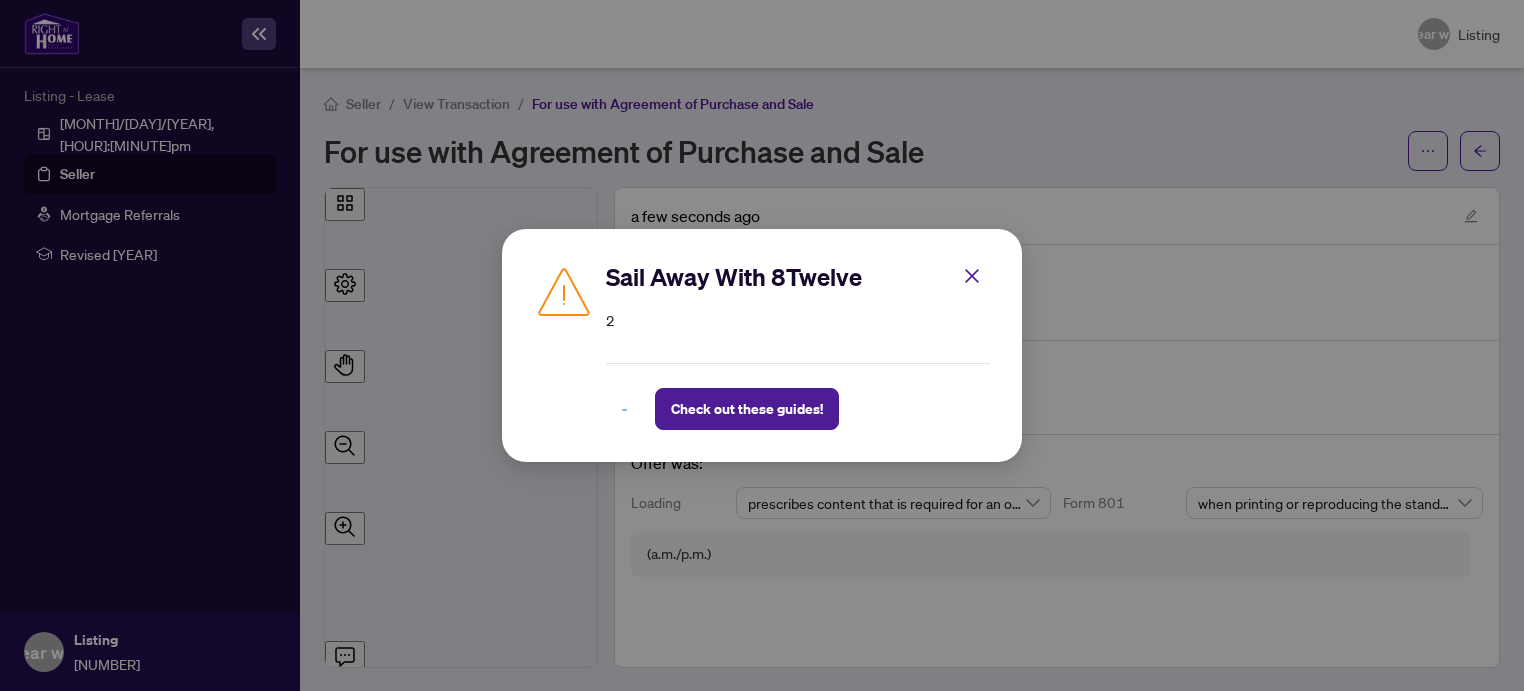 click on "-" at bounding box center [624, 409] 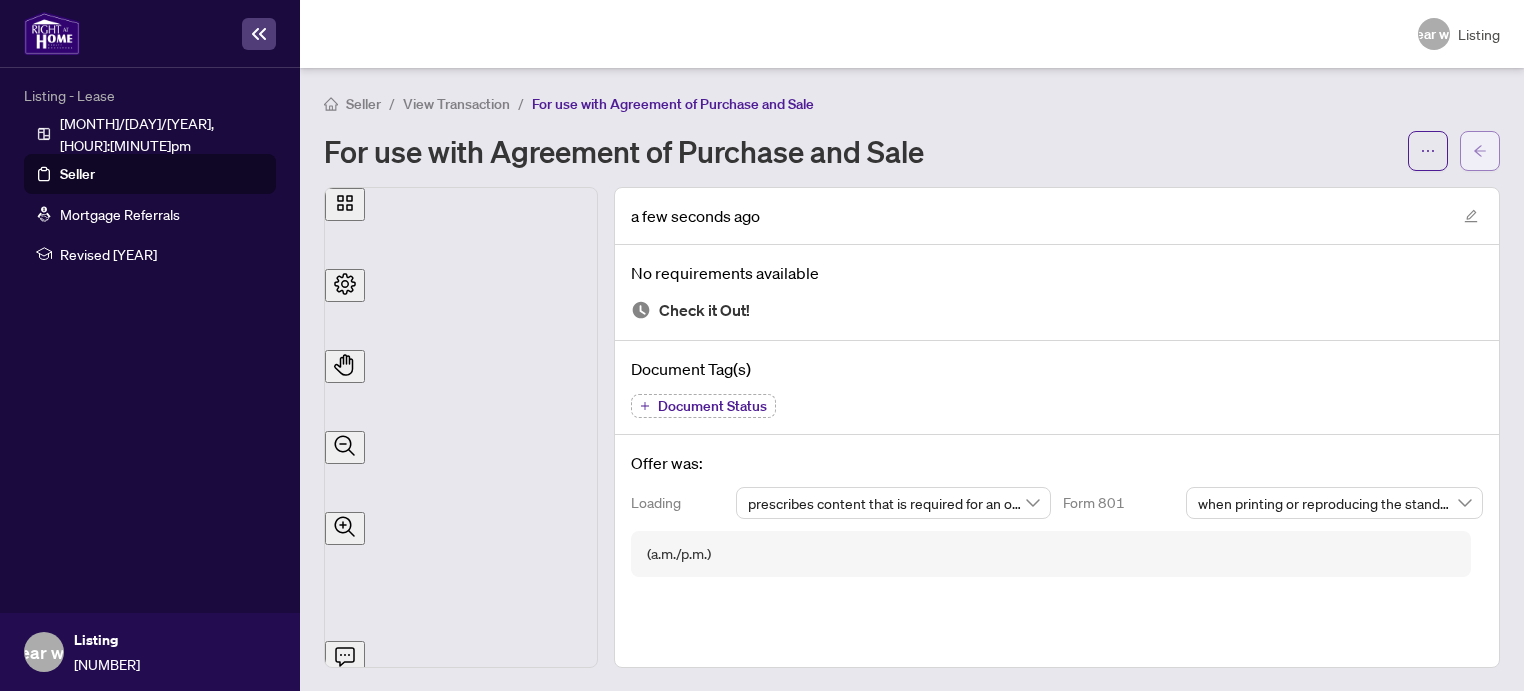 click at bounding box center [1480, 151] 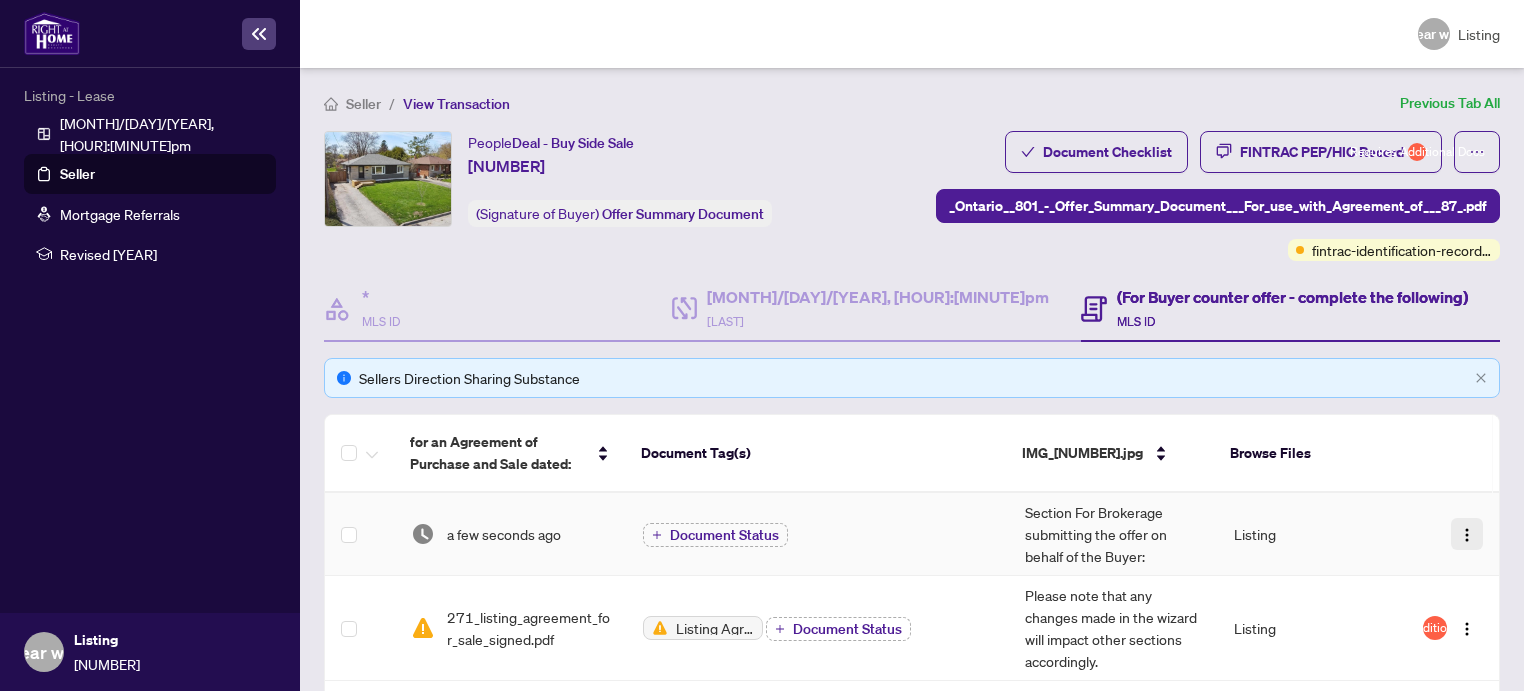 click at bounding box center [1467, 535] 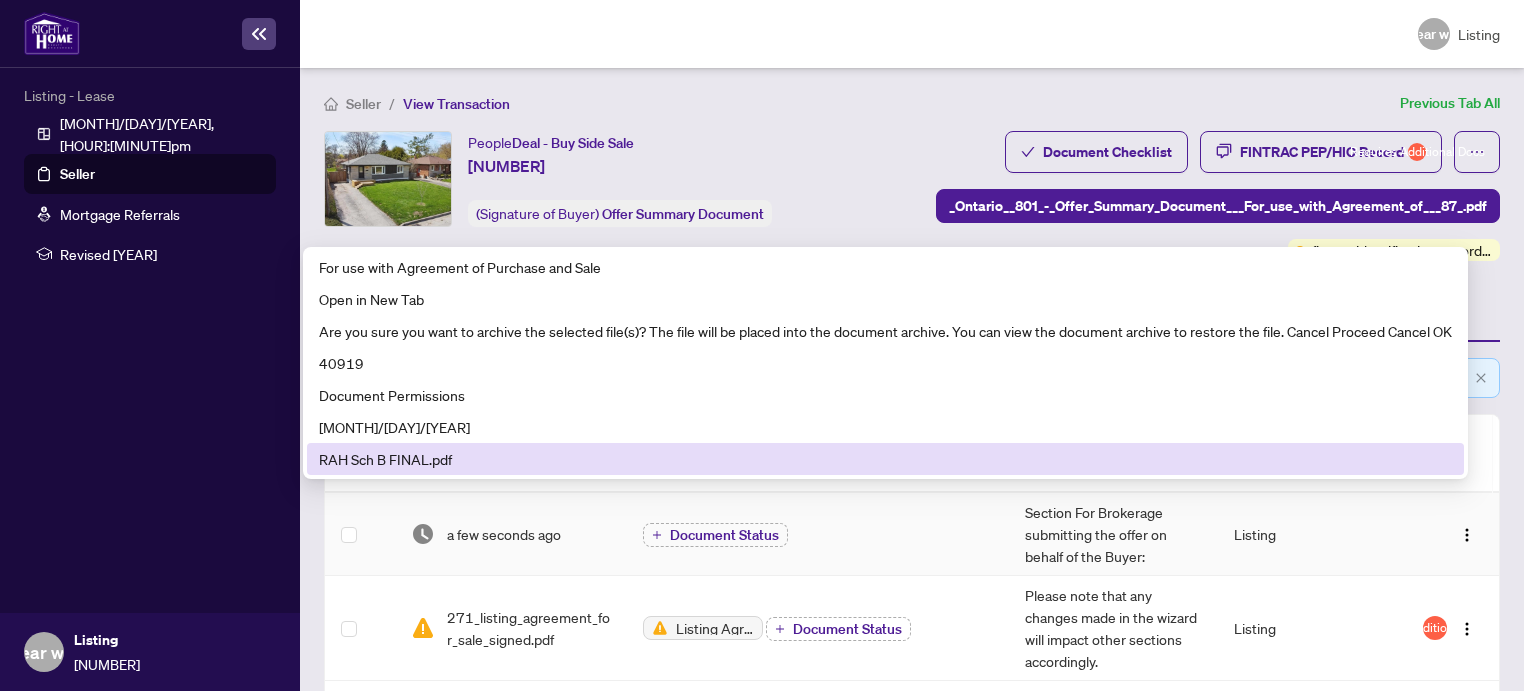 click on "RAH Sch B FINAL.pdf" at bounding box center [885, 459] 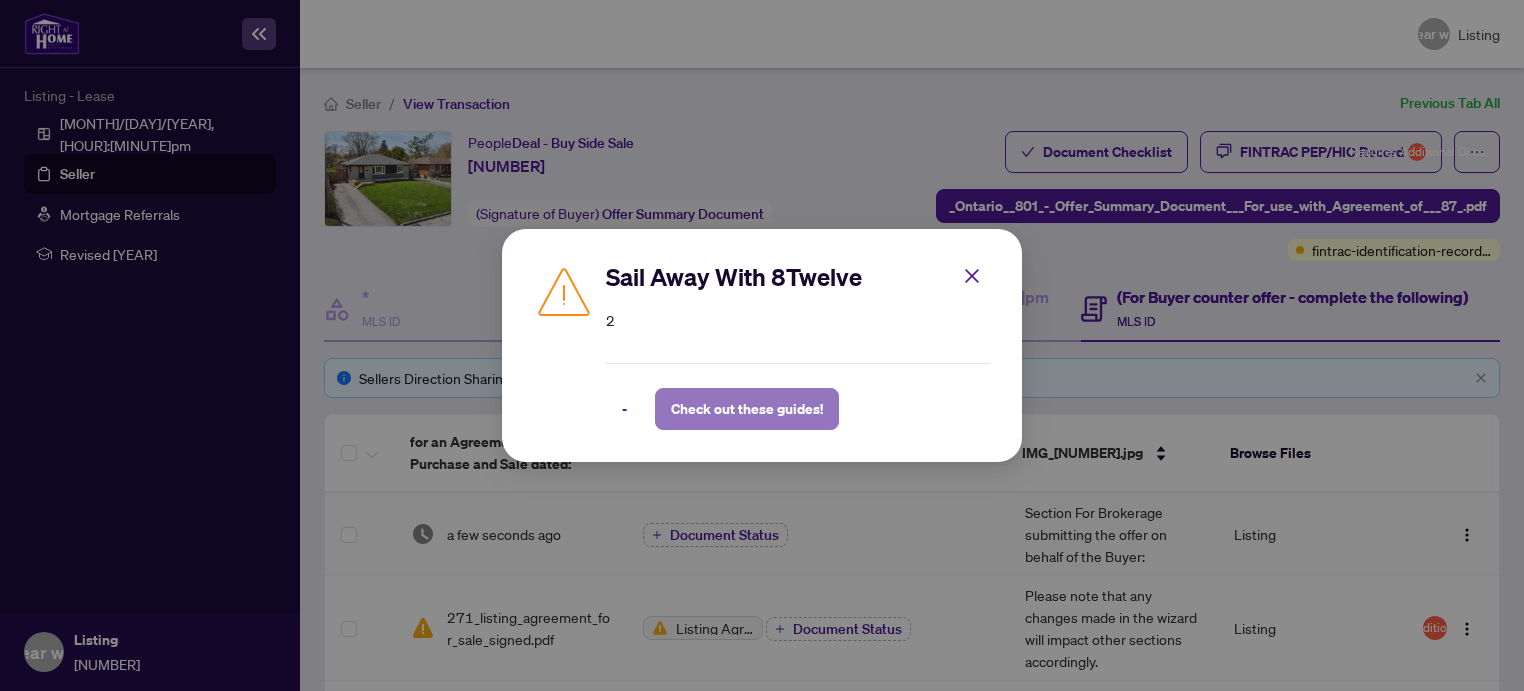 click on "Check out these guides!" at bounding box center (747, 409) 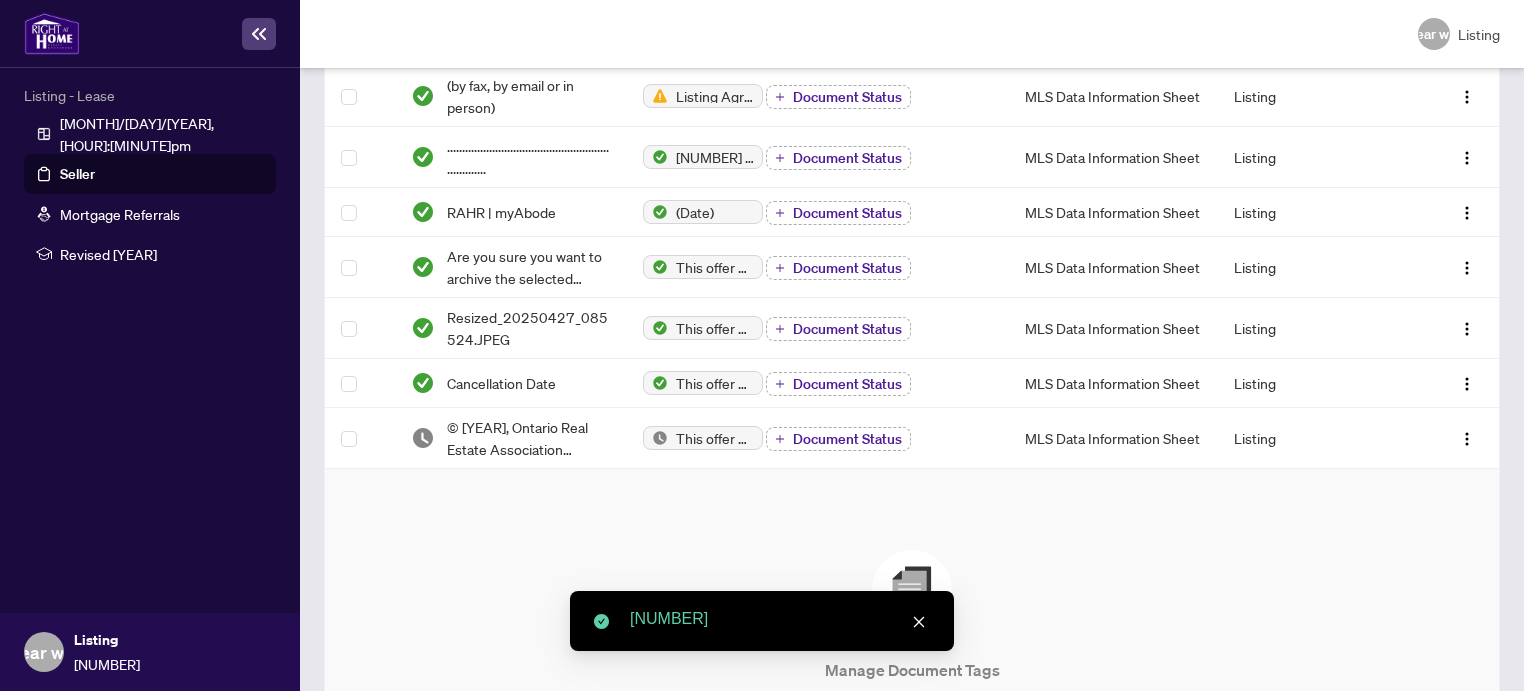 scroll, scrollTop: 699, scrollLeft: 0, axis: vertical 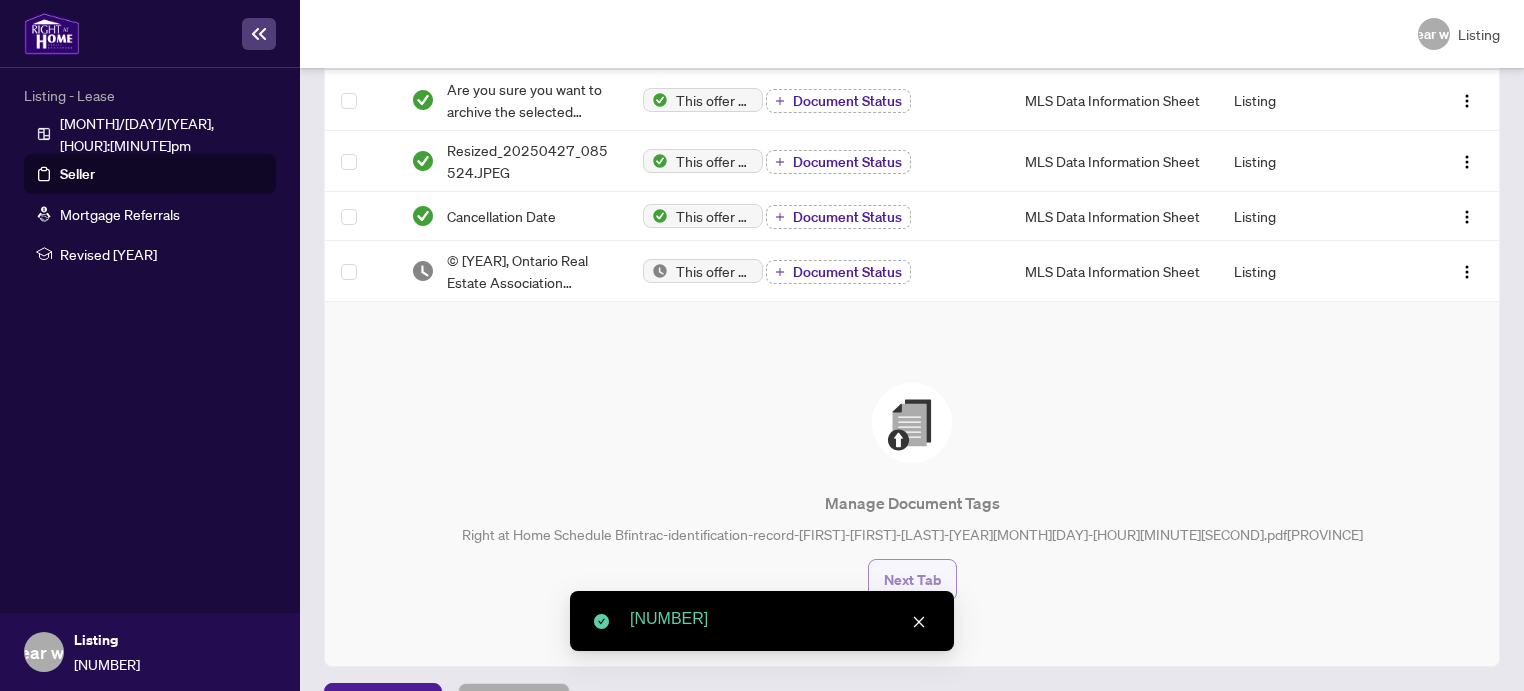 click on "Next Tab" at bounding box center [912, 580] 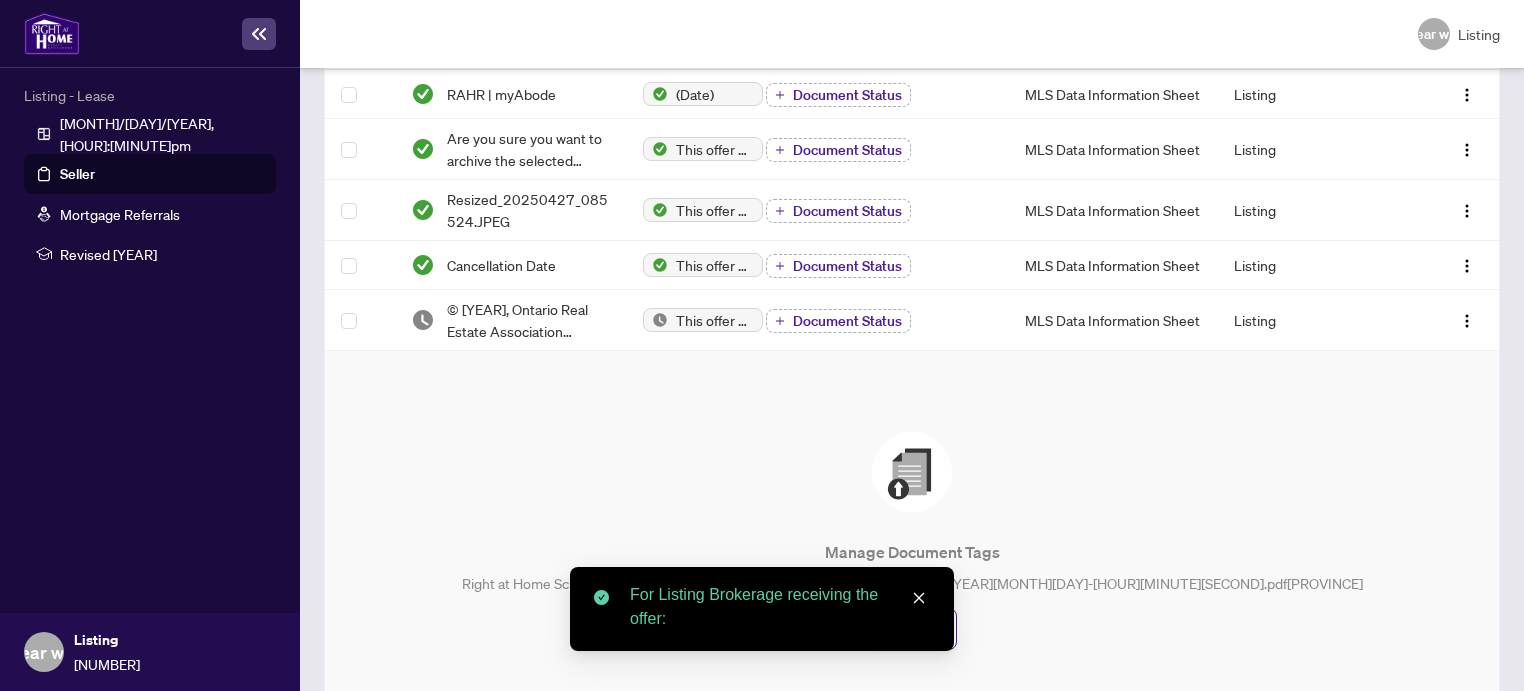scroll, scrollTop: 748, scrollLeft: 0, axis: vertical 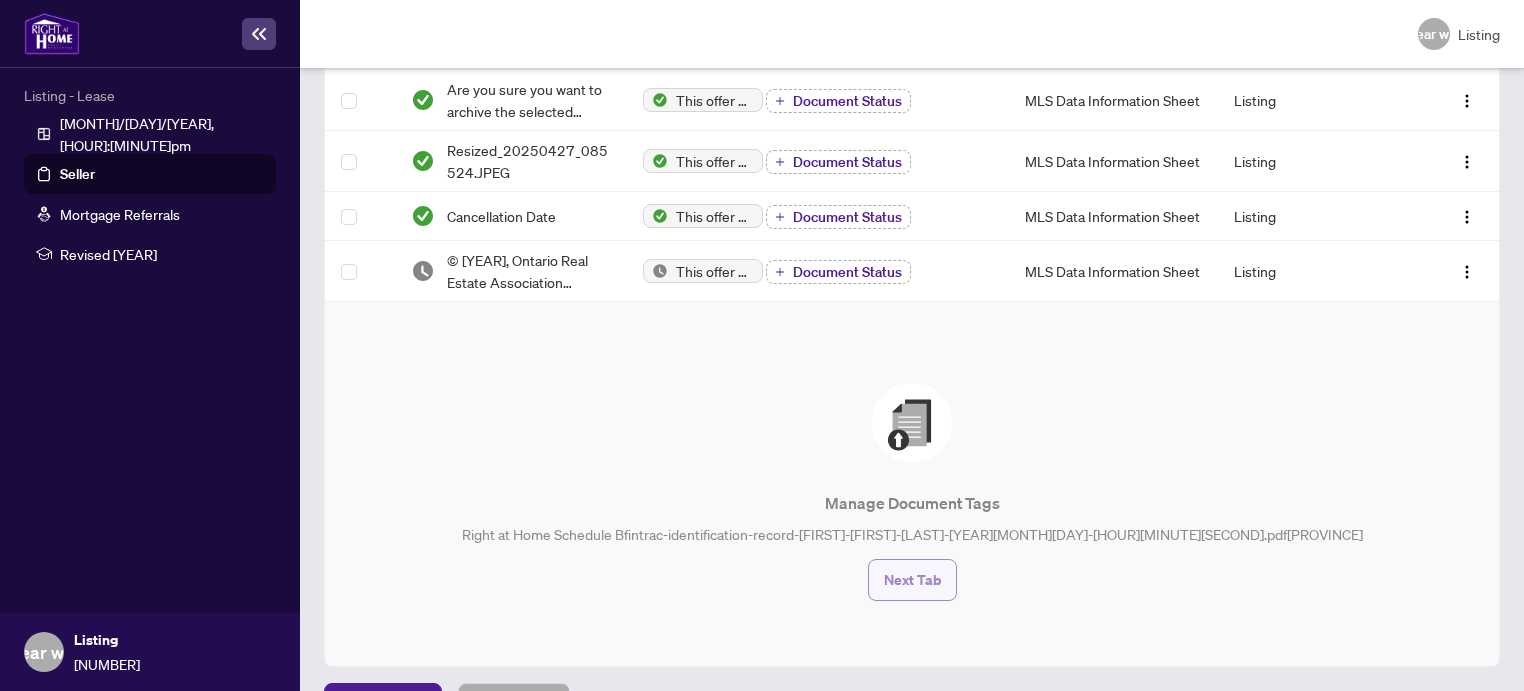 click on "Next Tab" at bounding box center [912, 580] 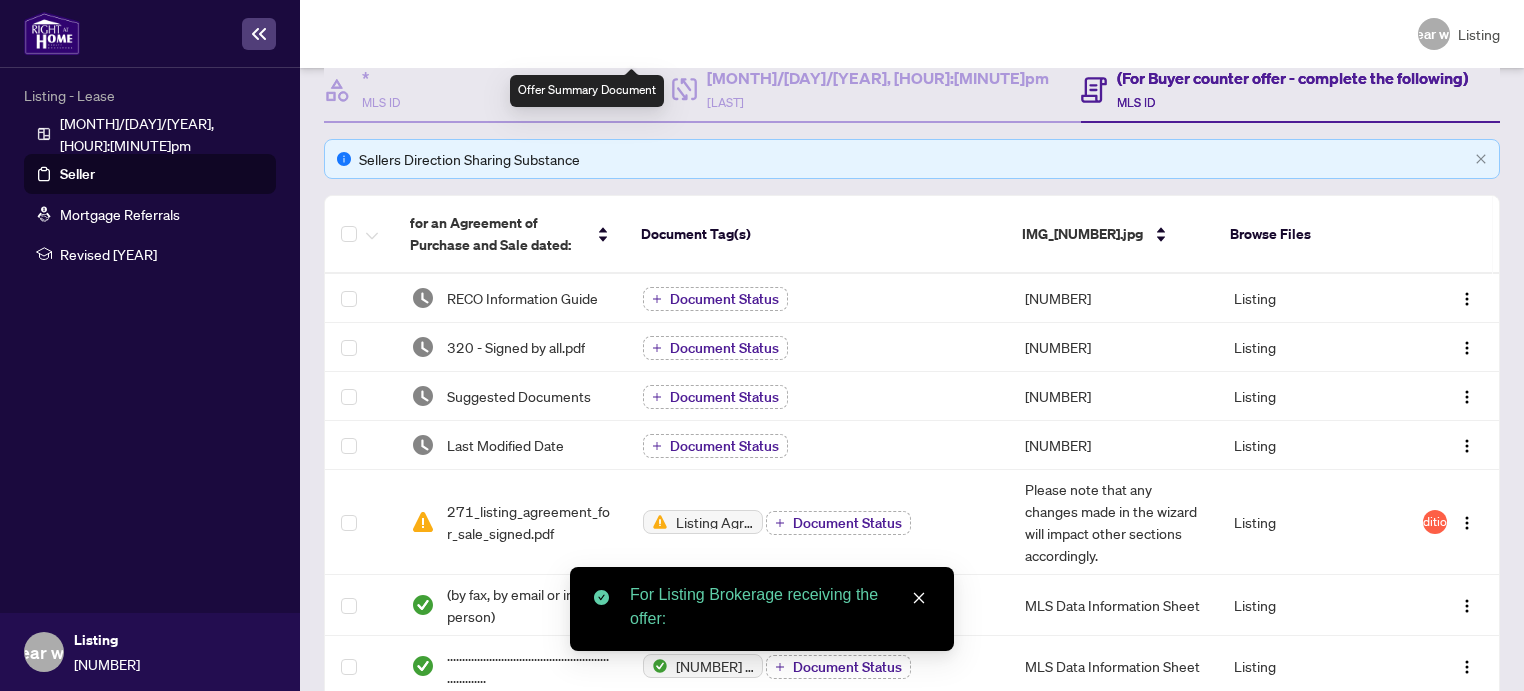 scroll, scrollTop: 224, scrollLeft: 0, axis: vertical 